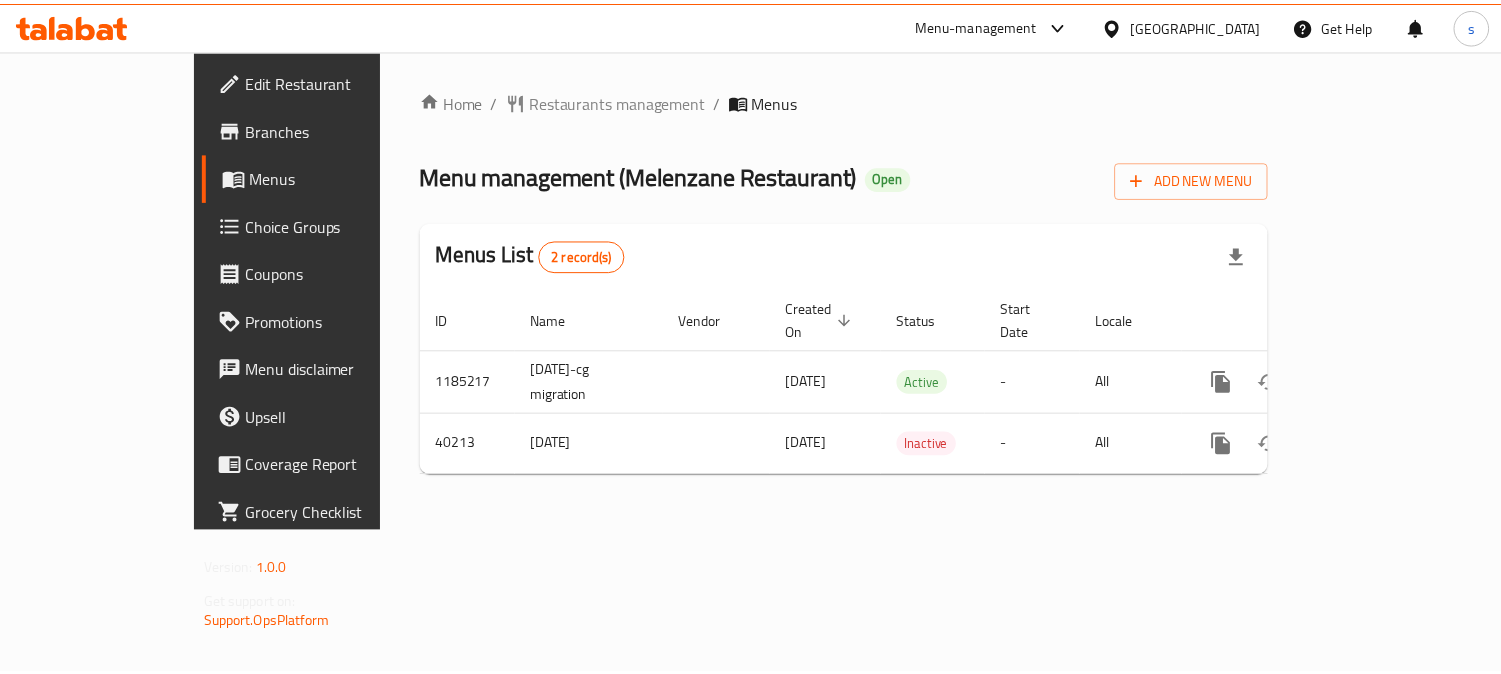 scroll, scrollTop: 0, scrollLeft: 0, axis: both 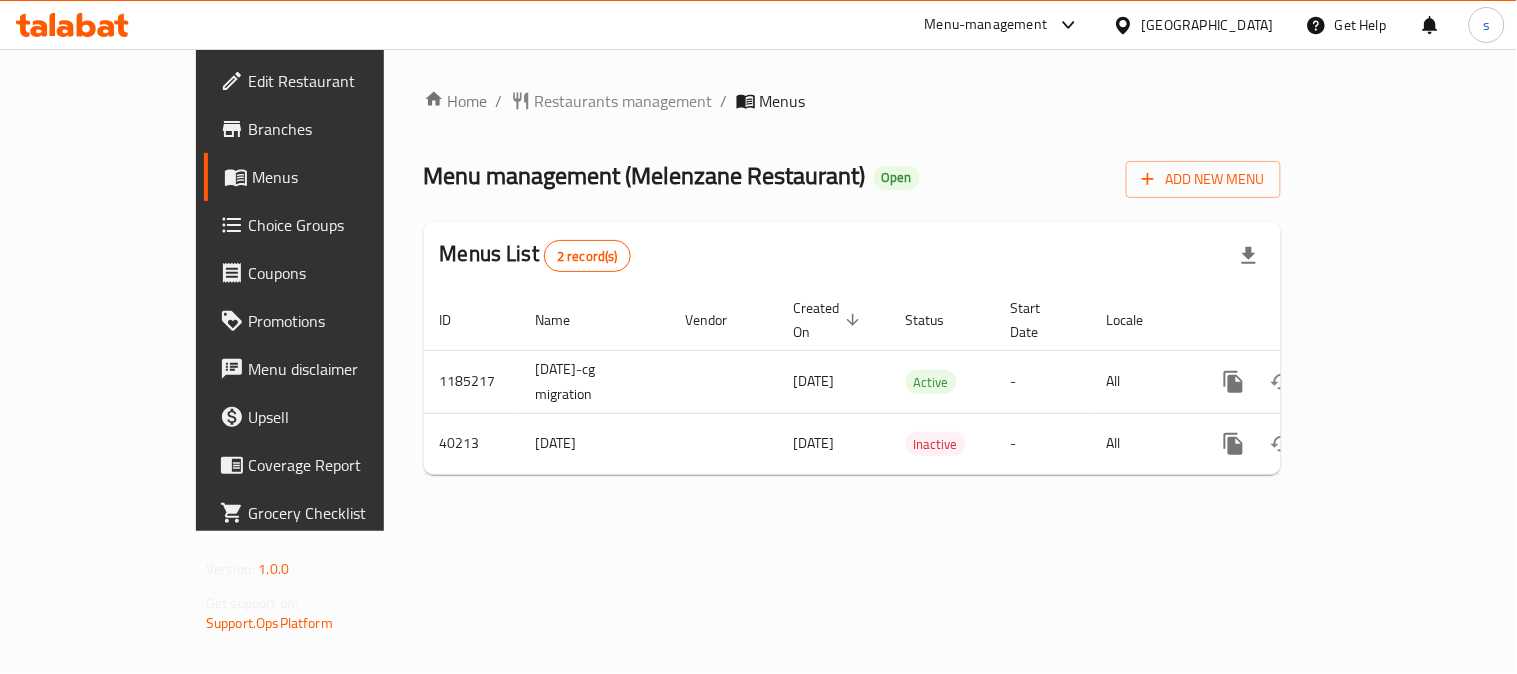 click 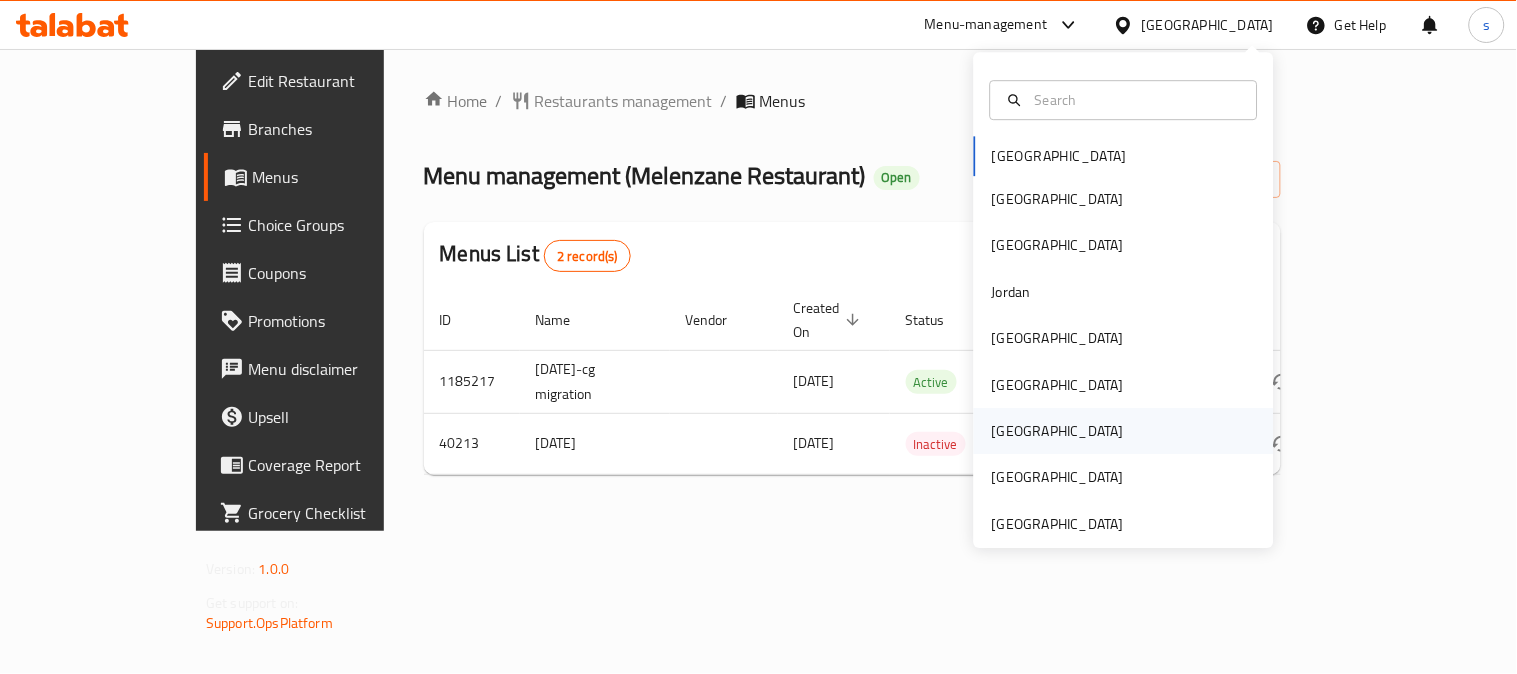 click on "[GEOGRAPHIC_DATA]" at bounding box center [1058, 431] 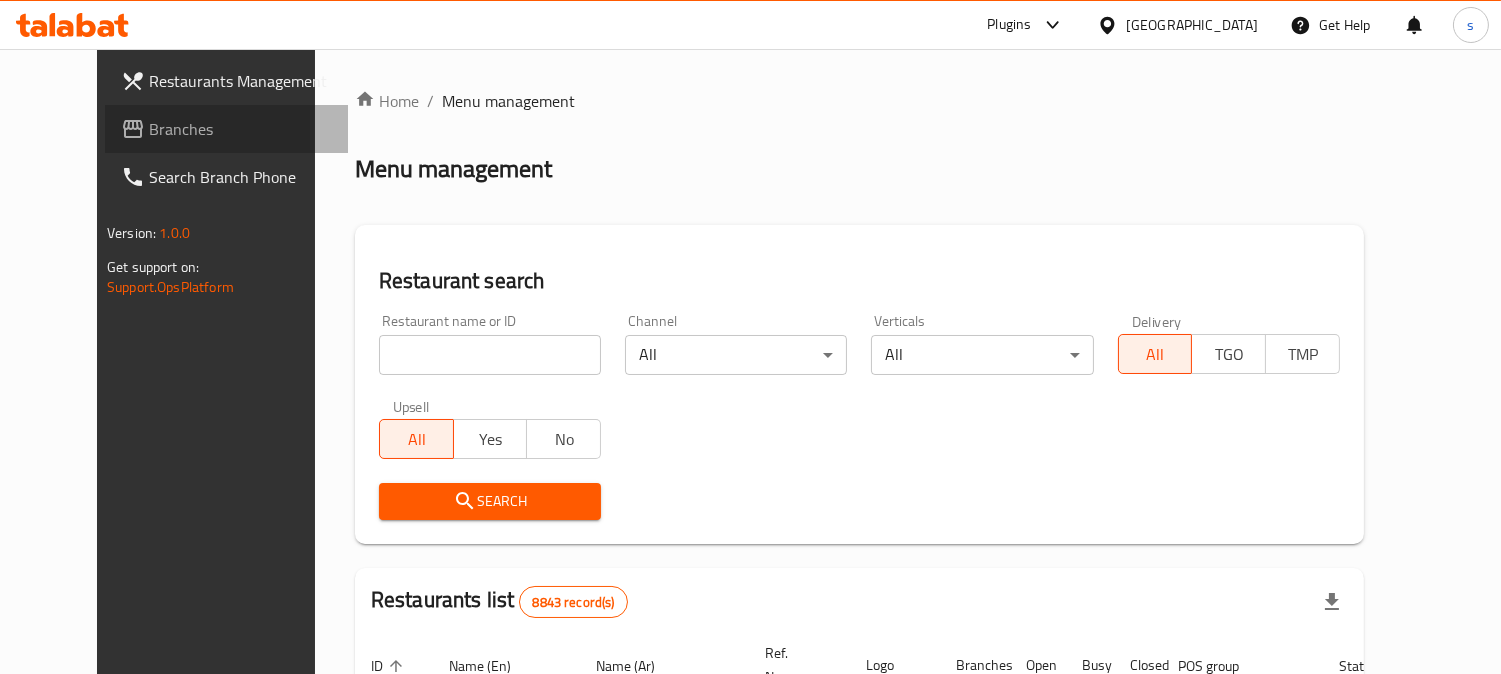 click on "Branches" at bounding box center [240, 129] 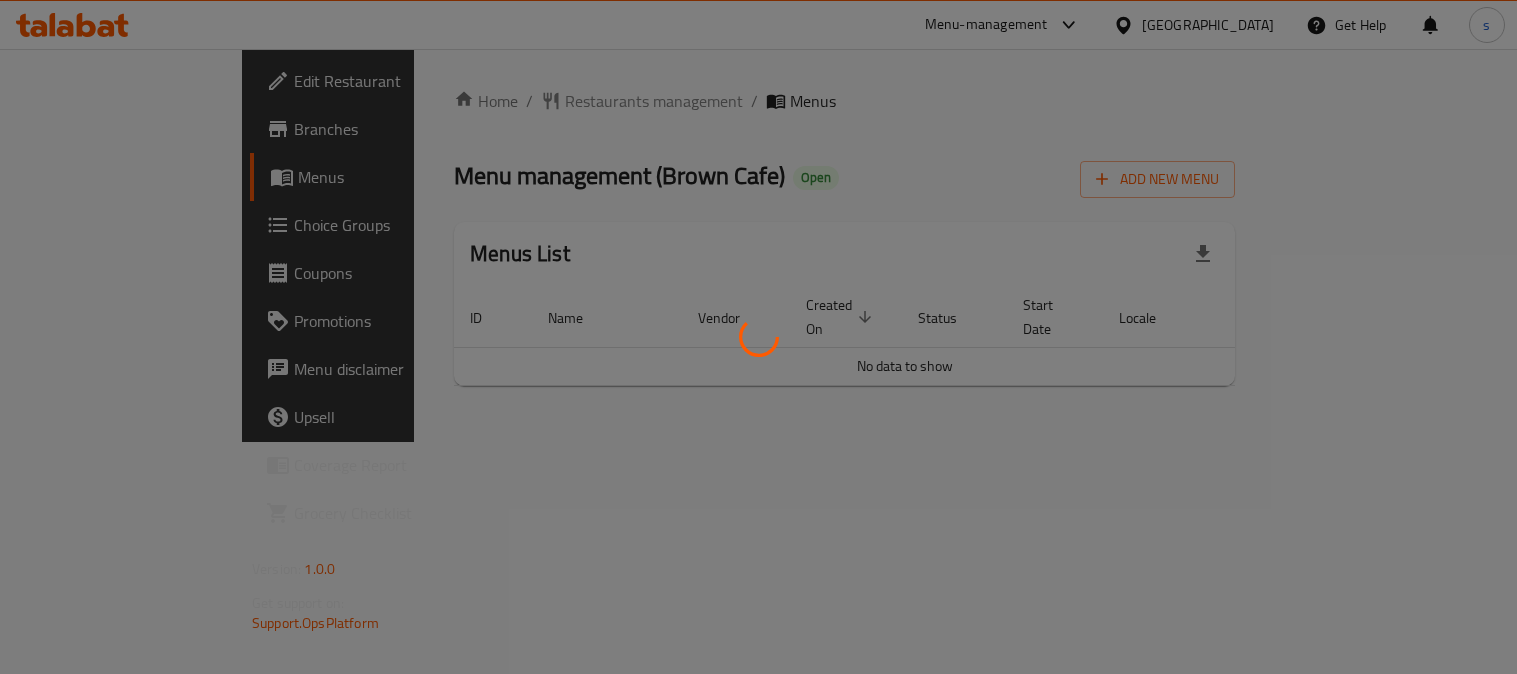 scroll, scrollTop: 0, scrollLeft: 0, axis: both 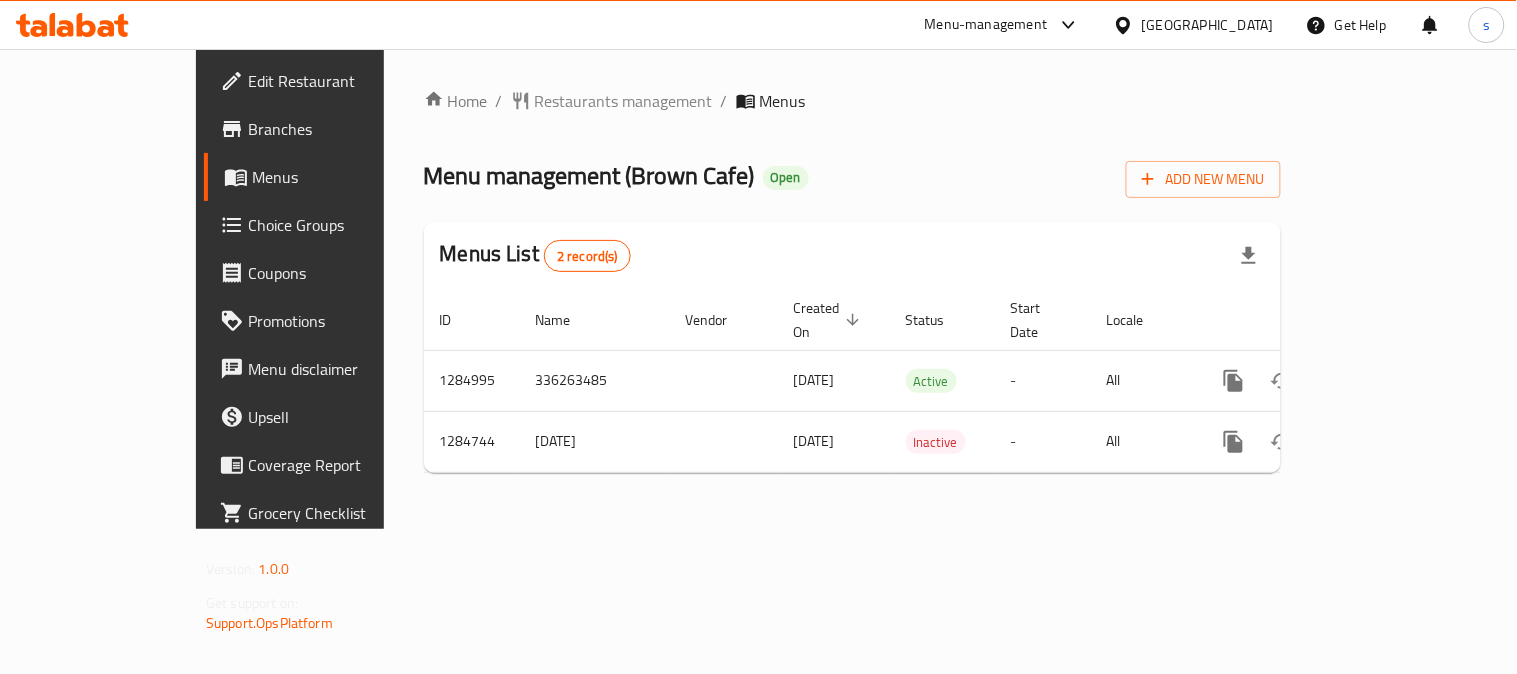 click 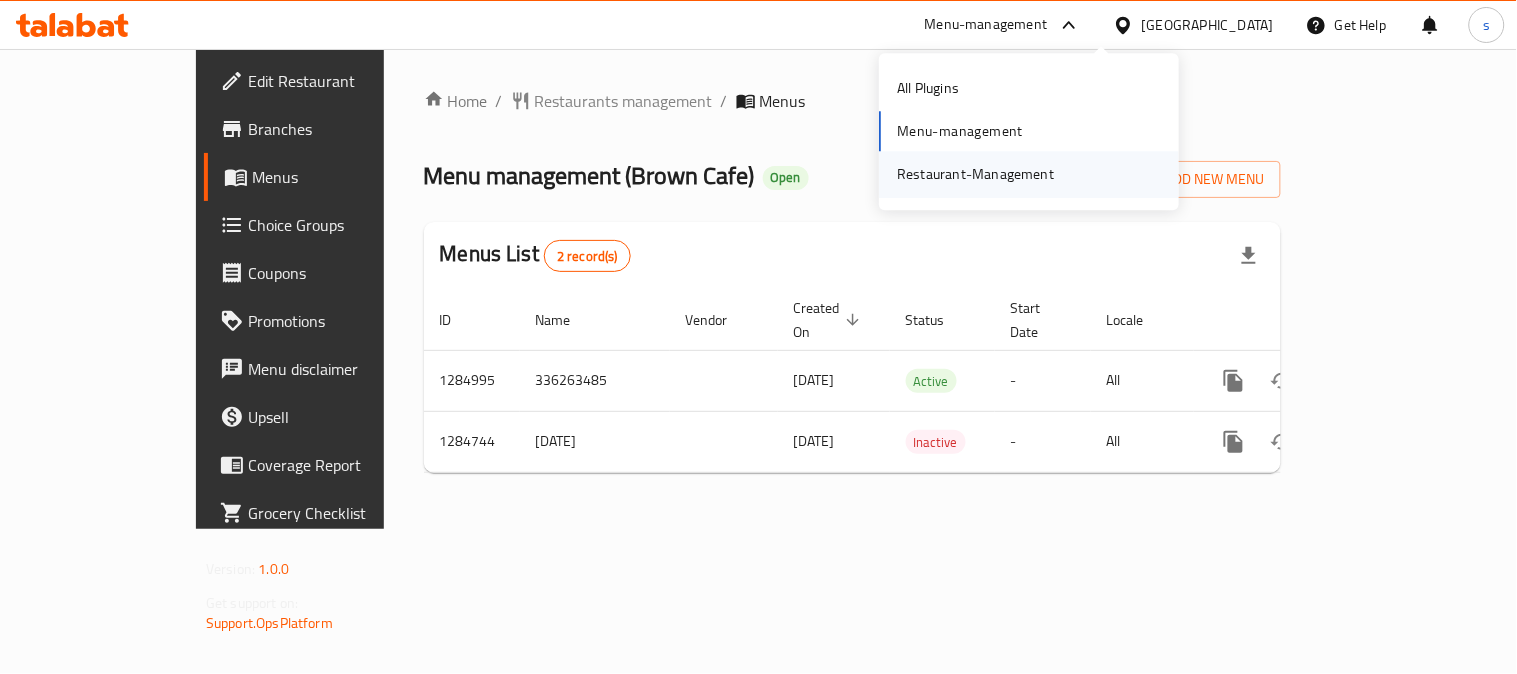 click on "Restaurant-Management" at bounding box center (975, 175) 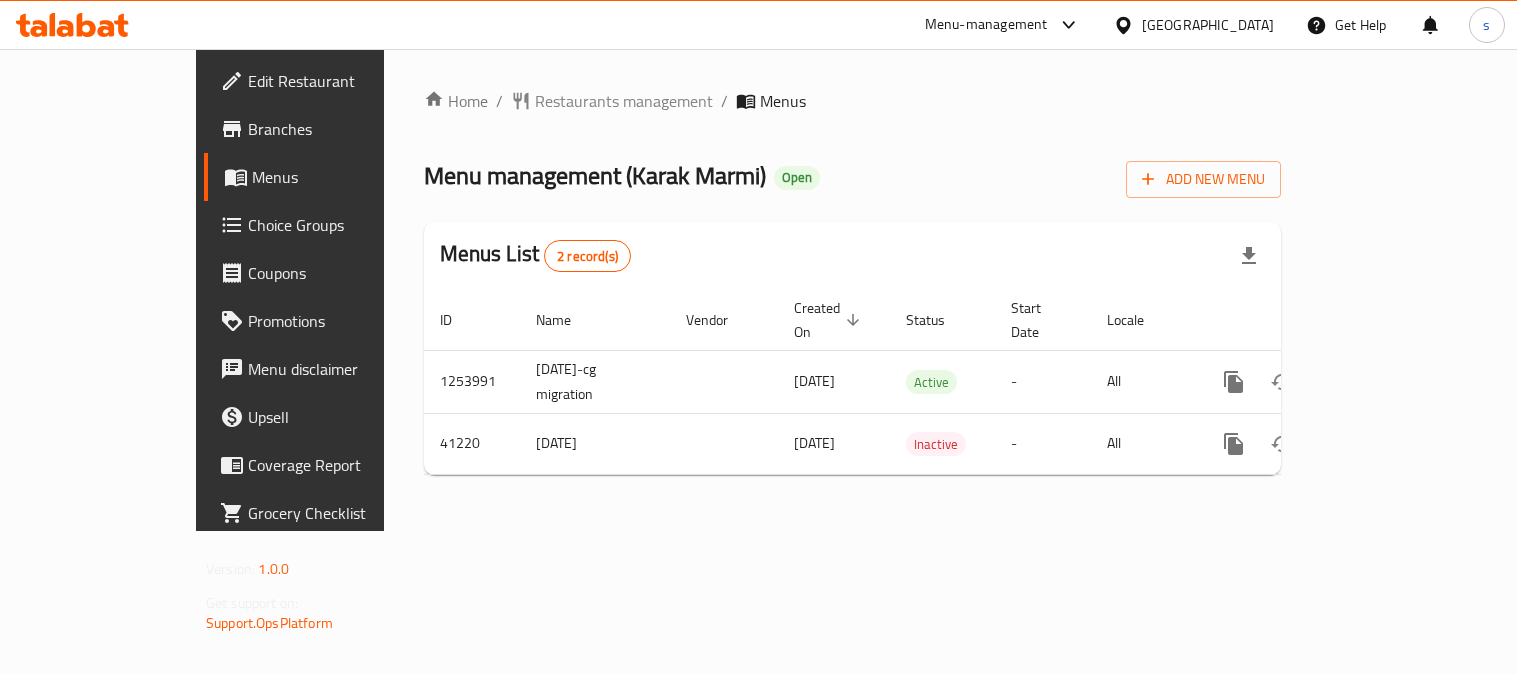scroll, scrollTop: 0, scrollLeft: 0, axis: both 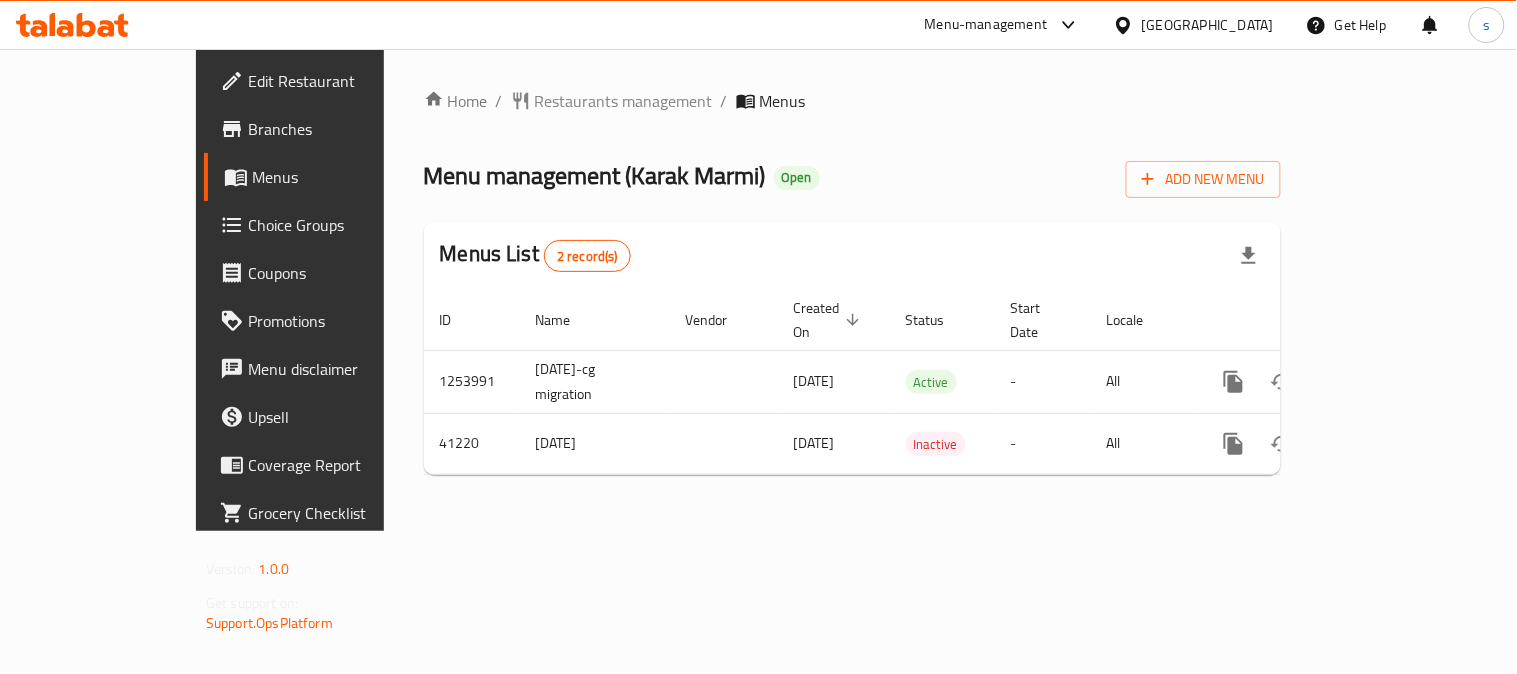 click at bounding box center (1064, 25) 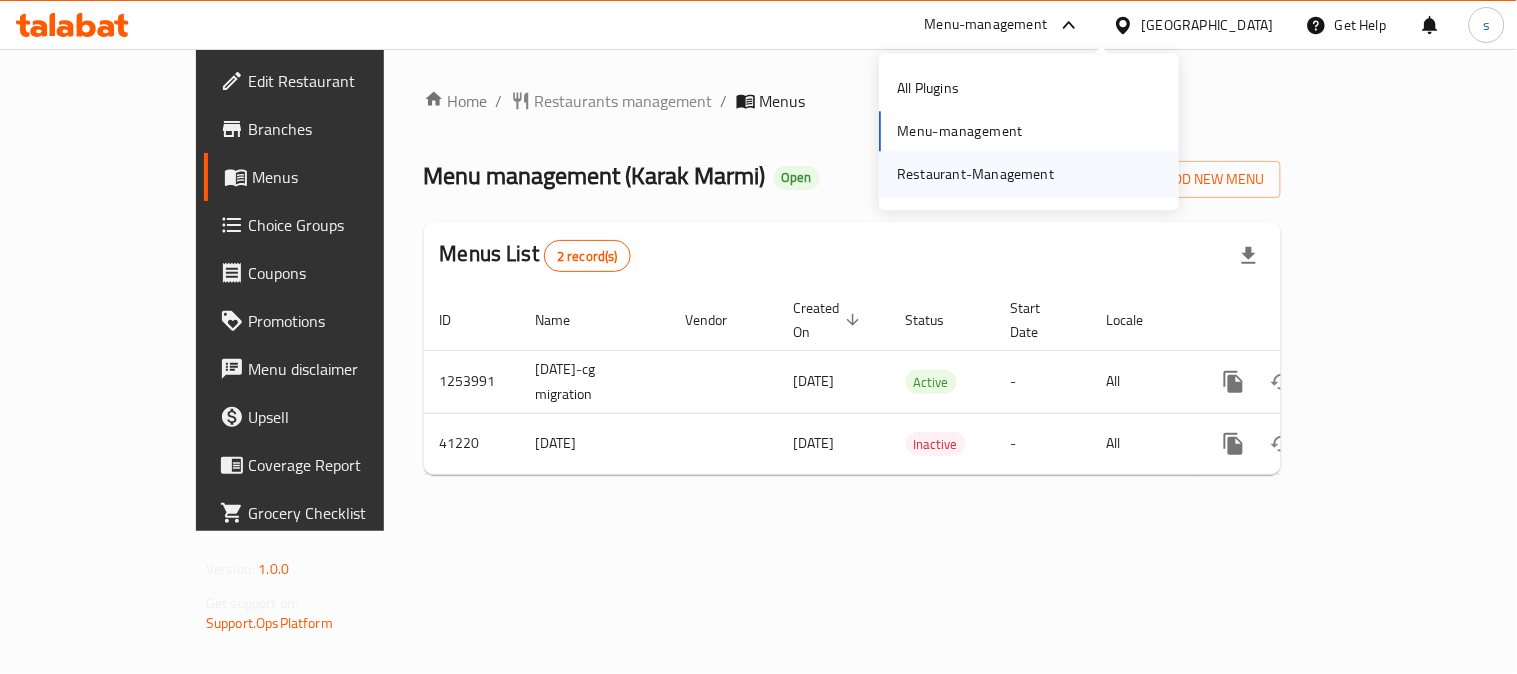 click on "Restaurant-Management" at bounding box center (975, 175) 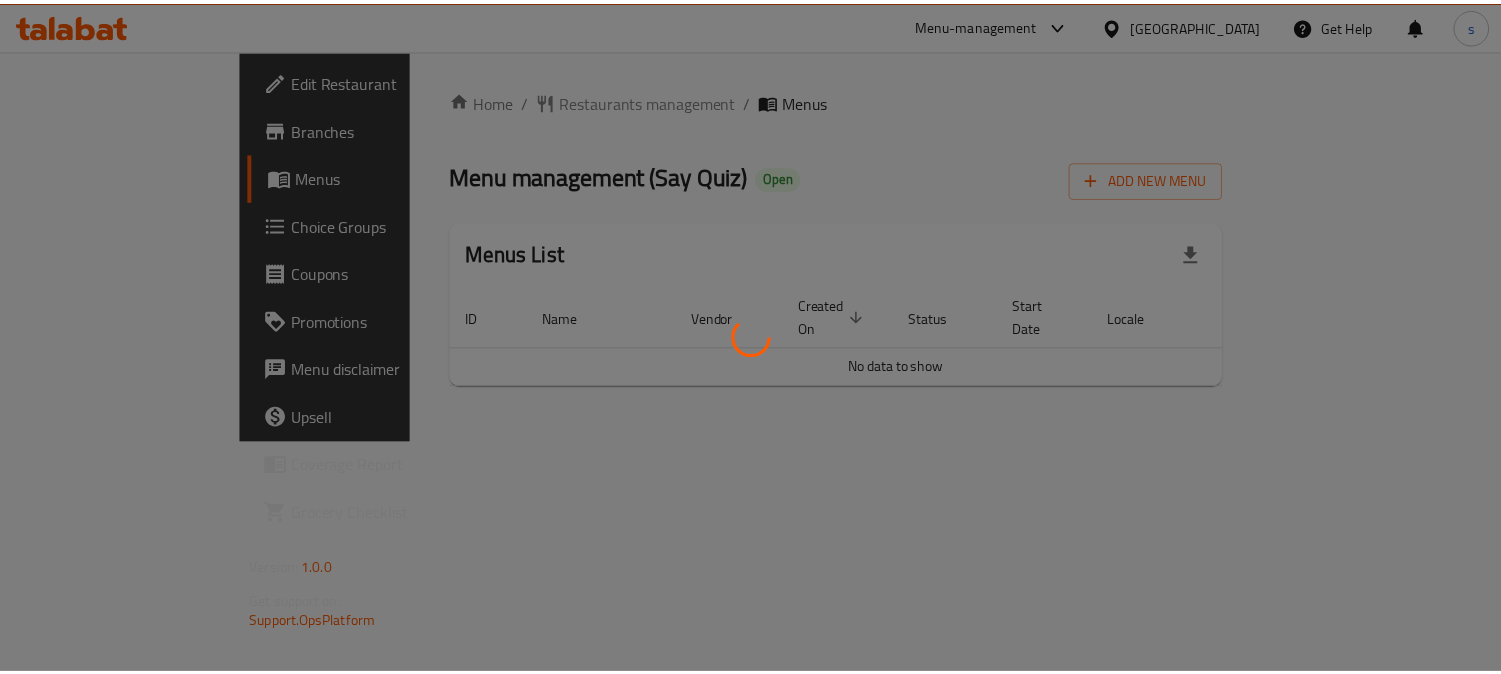 scroll, scrollTop: 0, scrollLeft: 0, axis: both 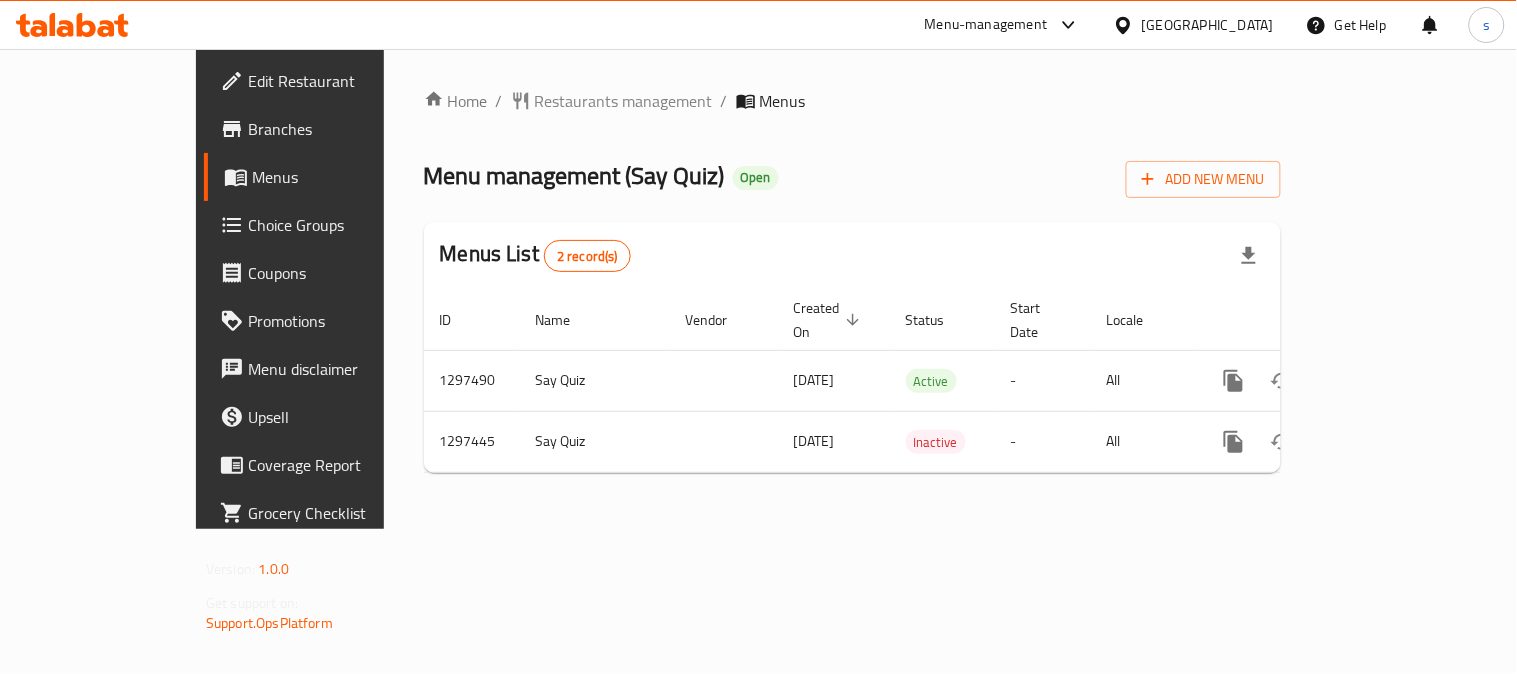 click 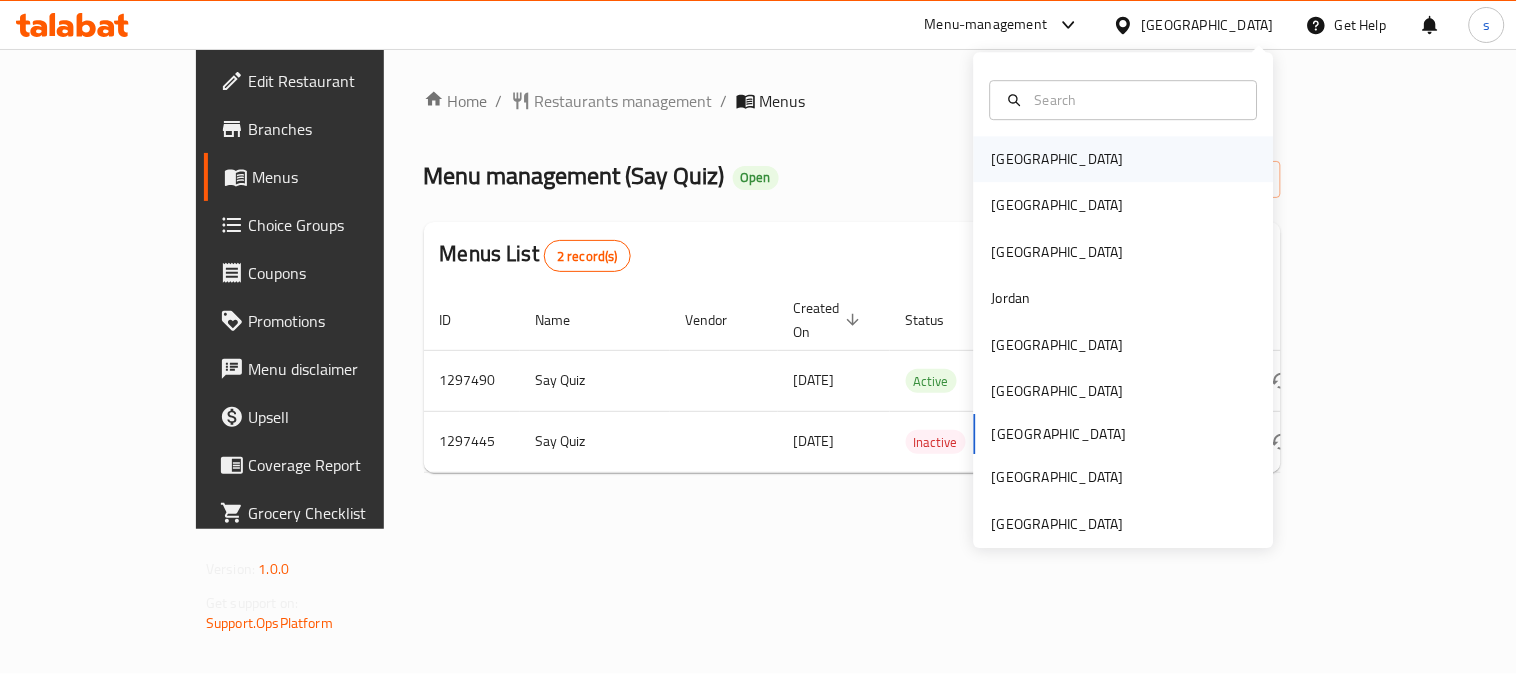 click on "Bahrain" at bounding box center [1058, 159] 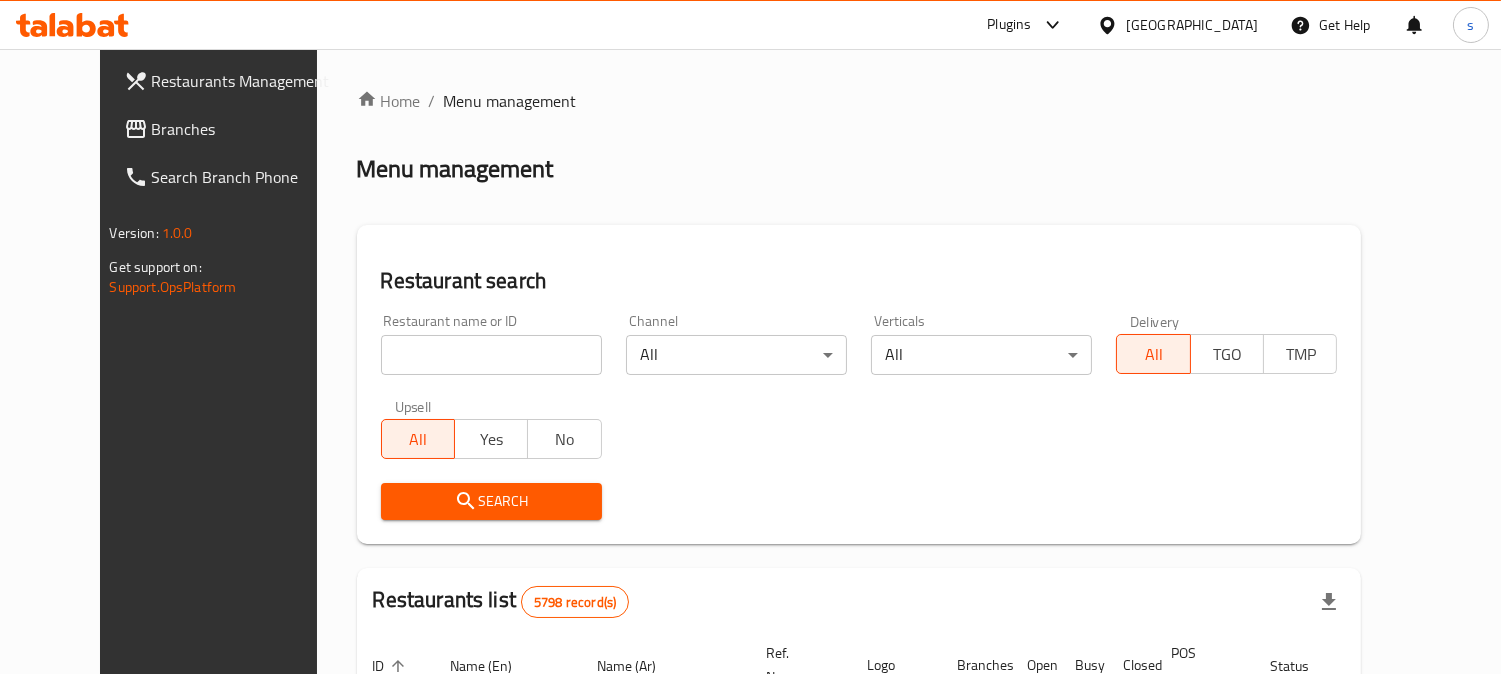 click on "Branches" at bounding box center (243, 129) 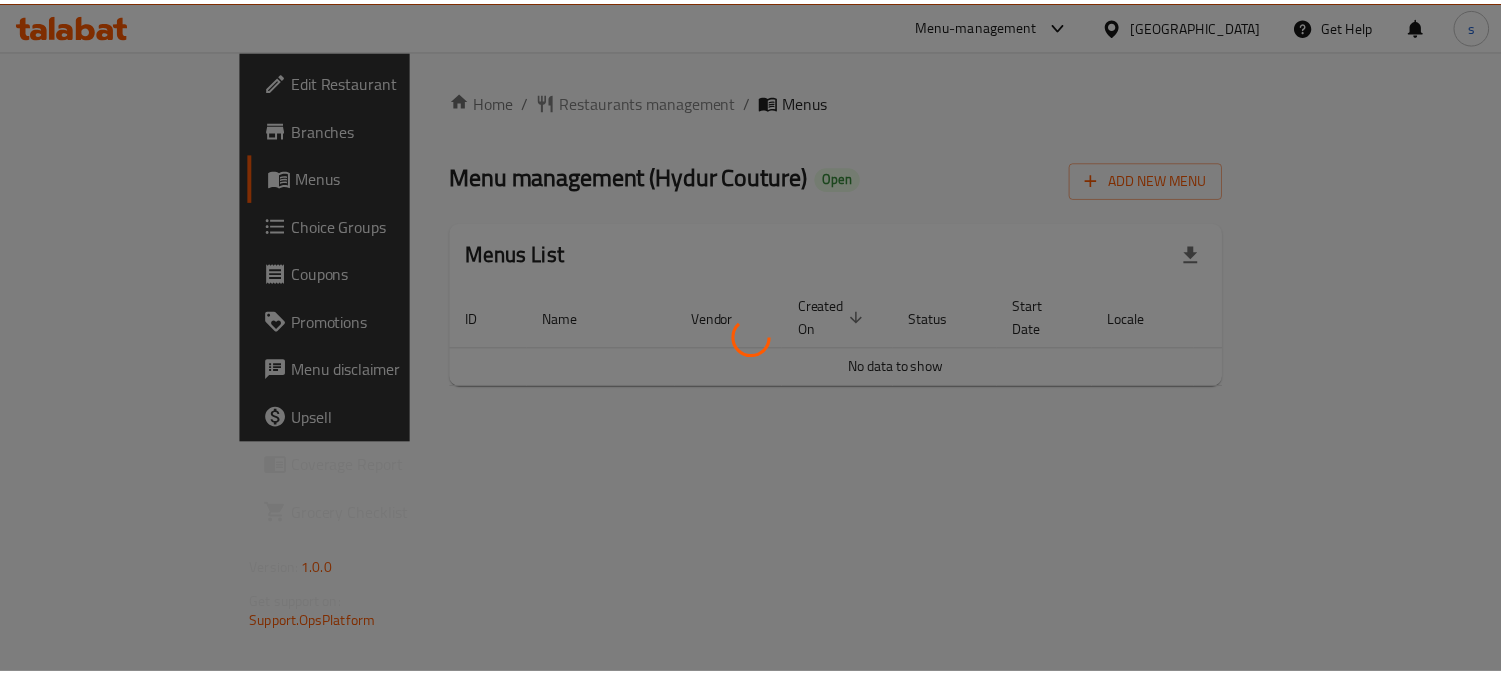 scroll, scrollTop: 0, scrollLeft: 0, axis: both 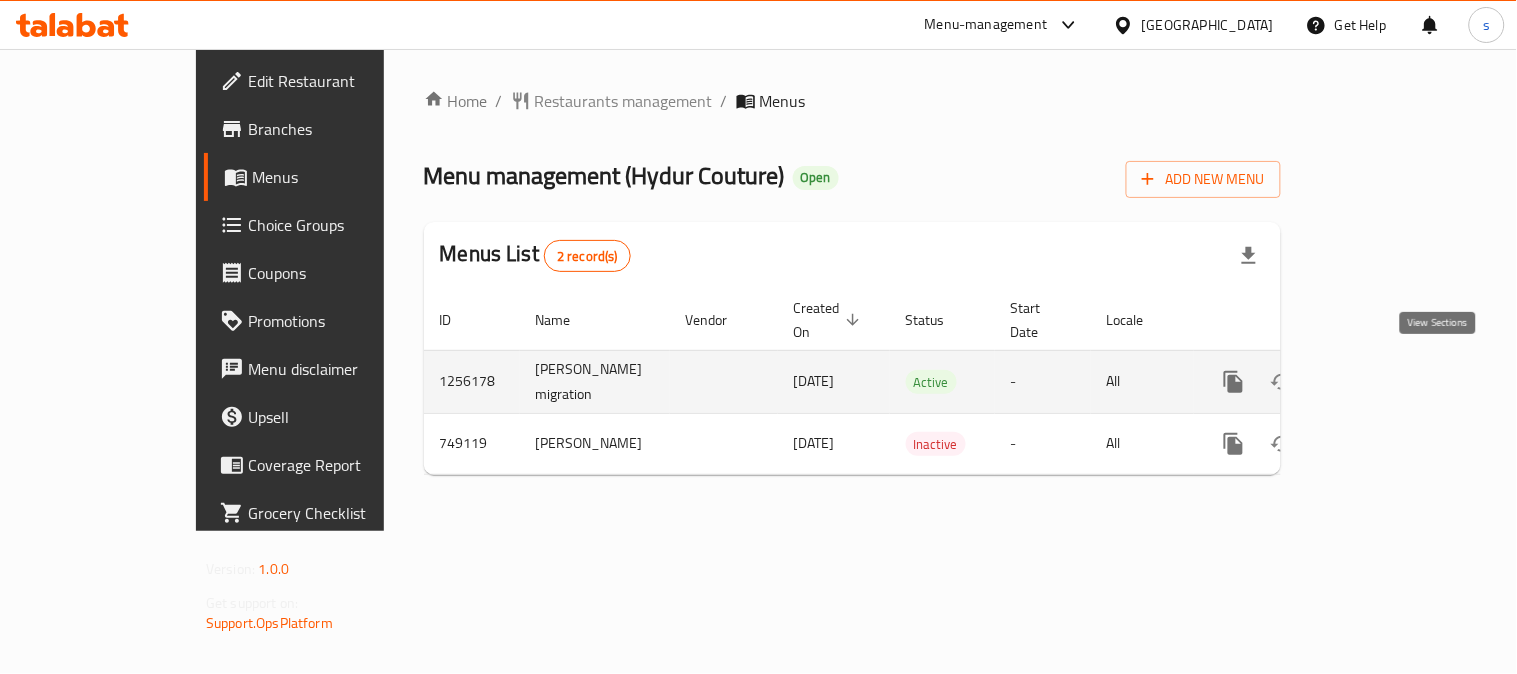 click at bounding box center (1378, 382) 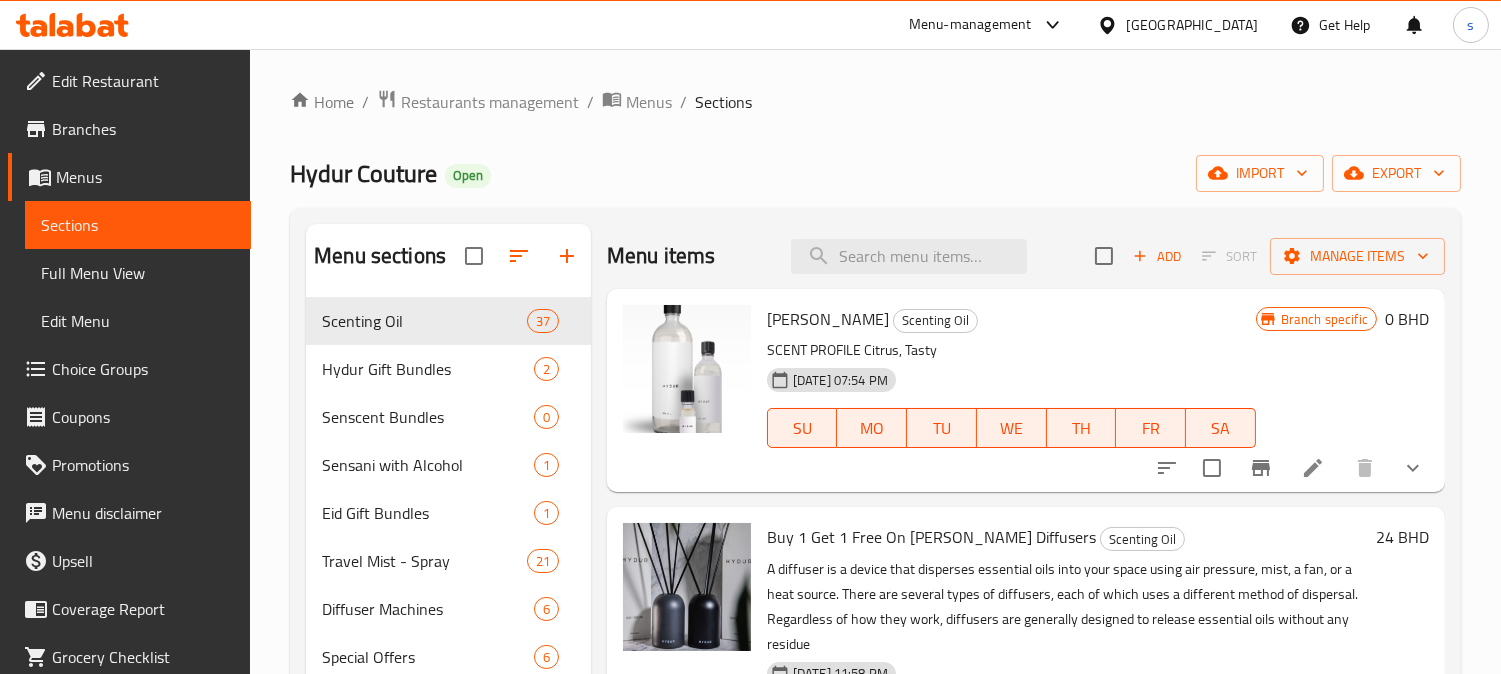 click on "Choice Groups" at bounding box center (143, 369) 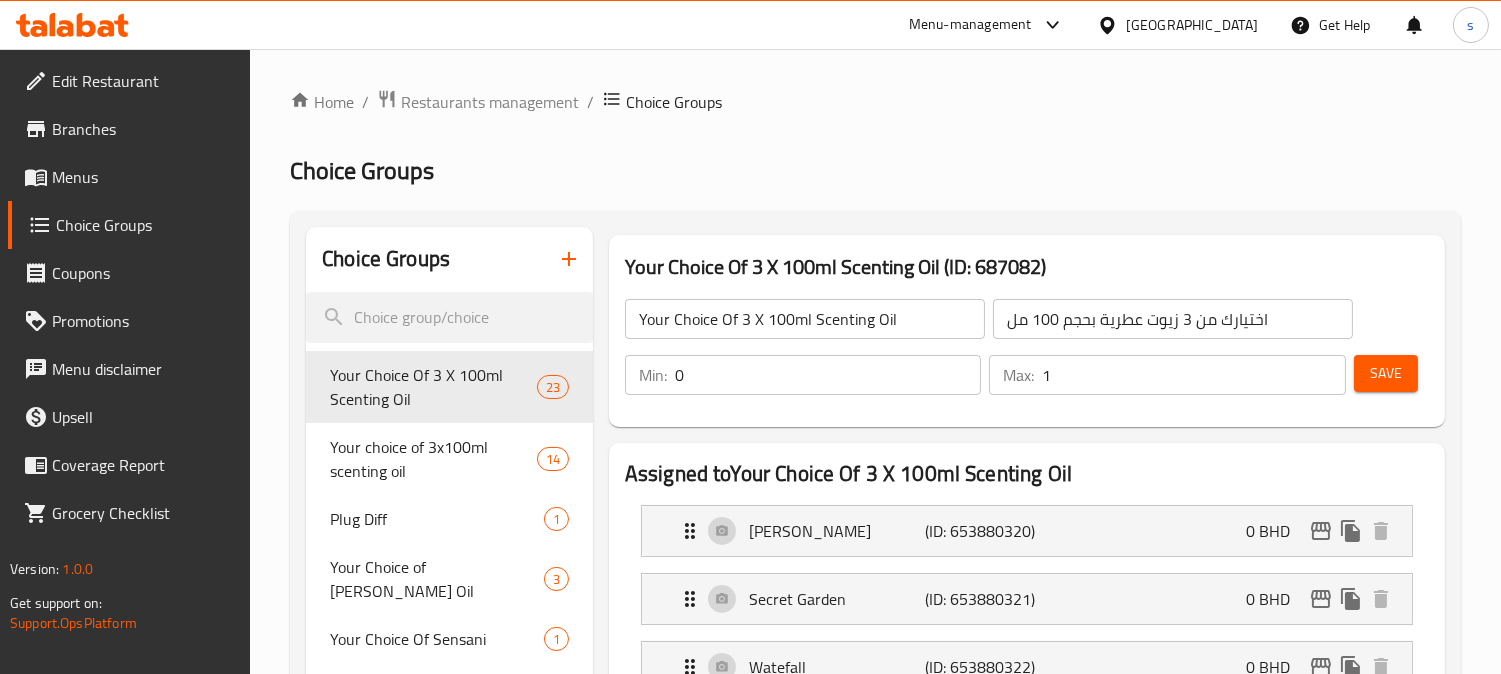 type 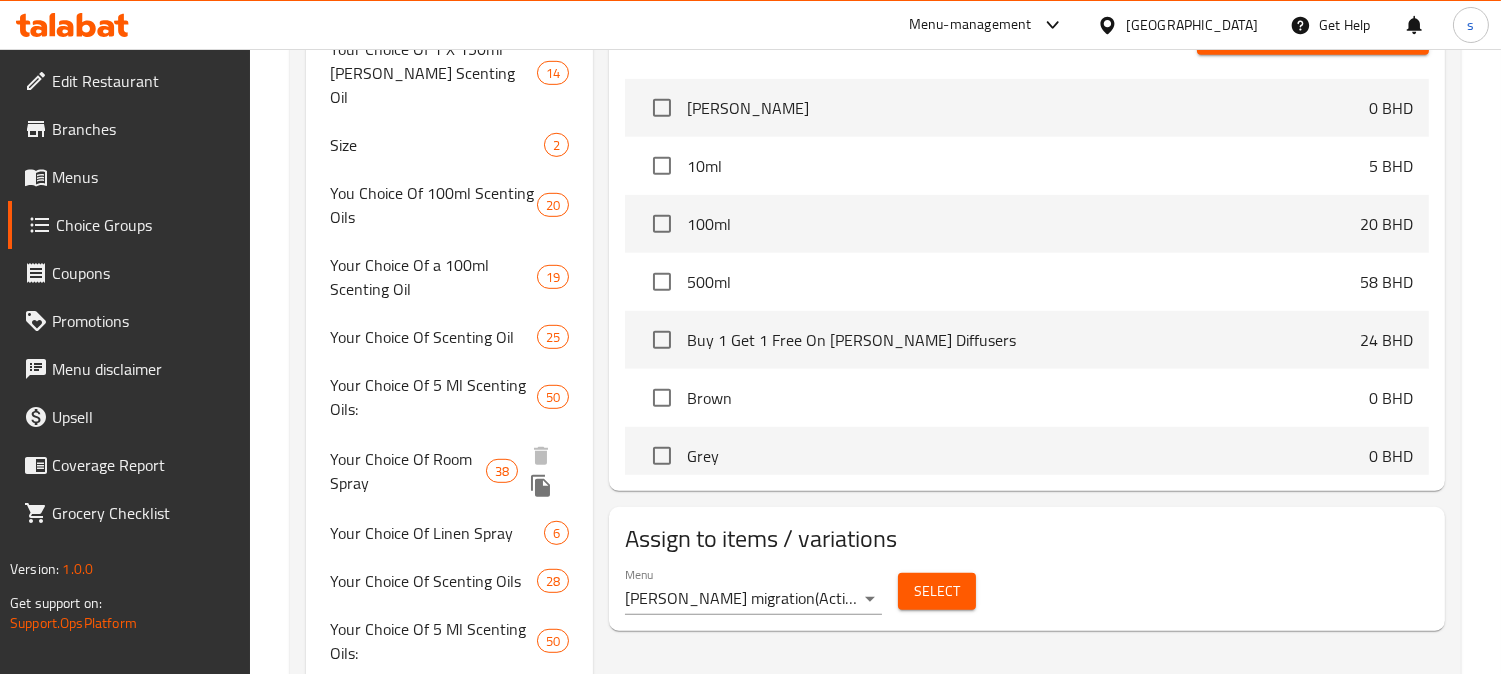 scroll, scrollTop: 2148, scrollLeft: 0, axis: vertical 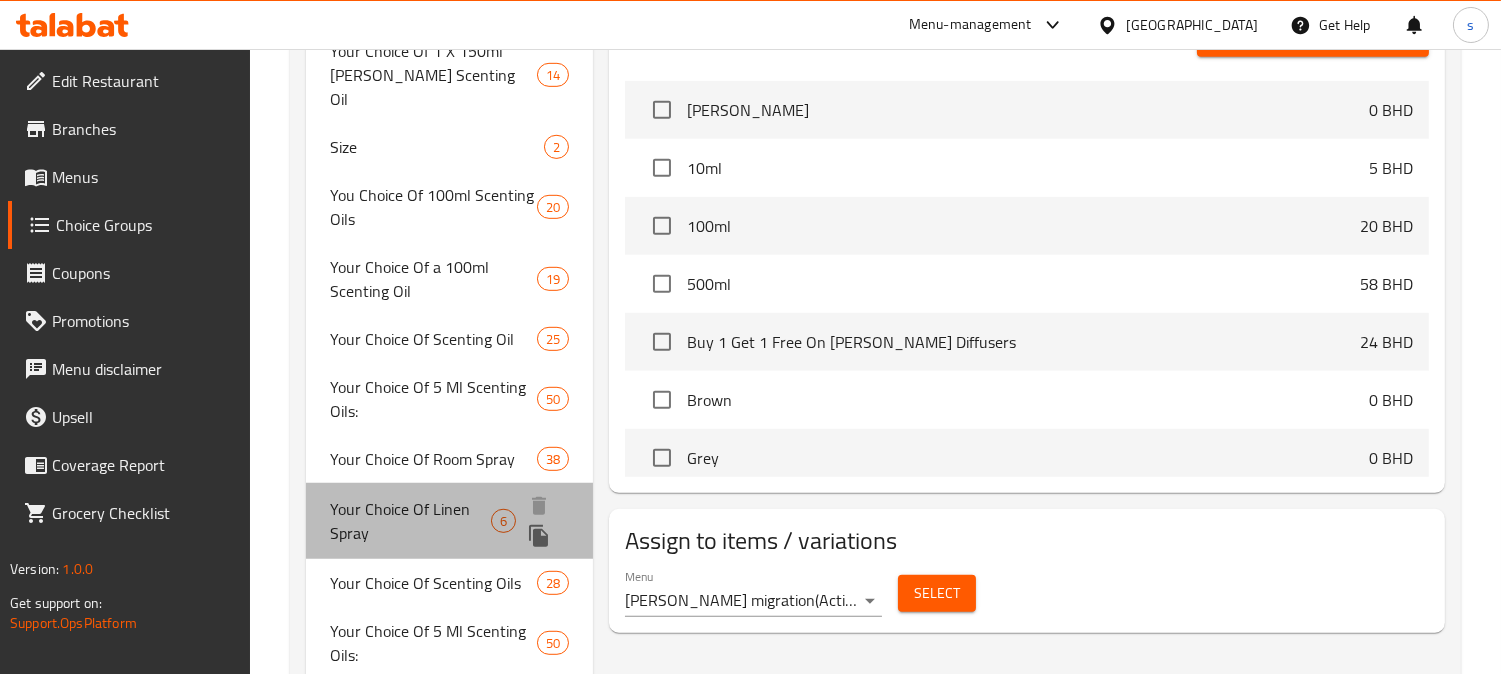 click on "Your Choice Of Linen Spray" at bounding box center [410, 521] 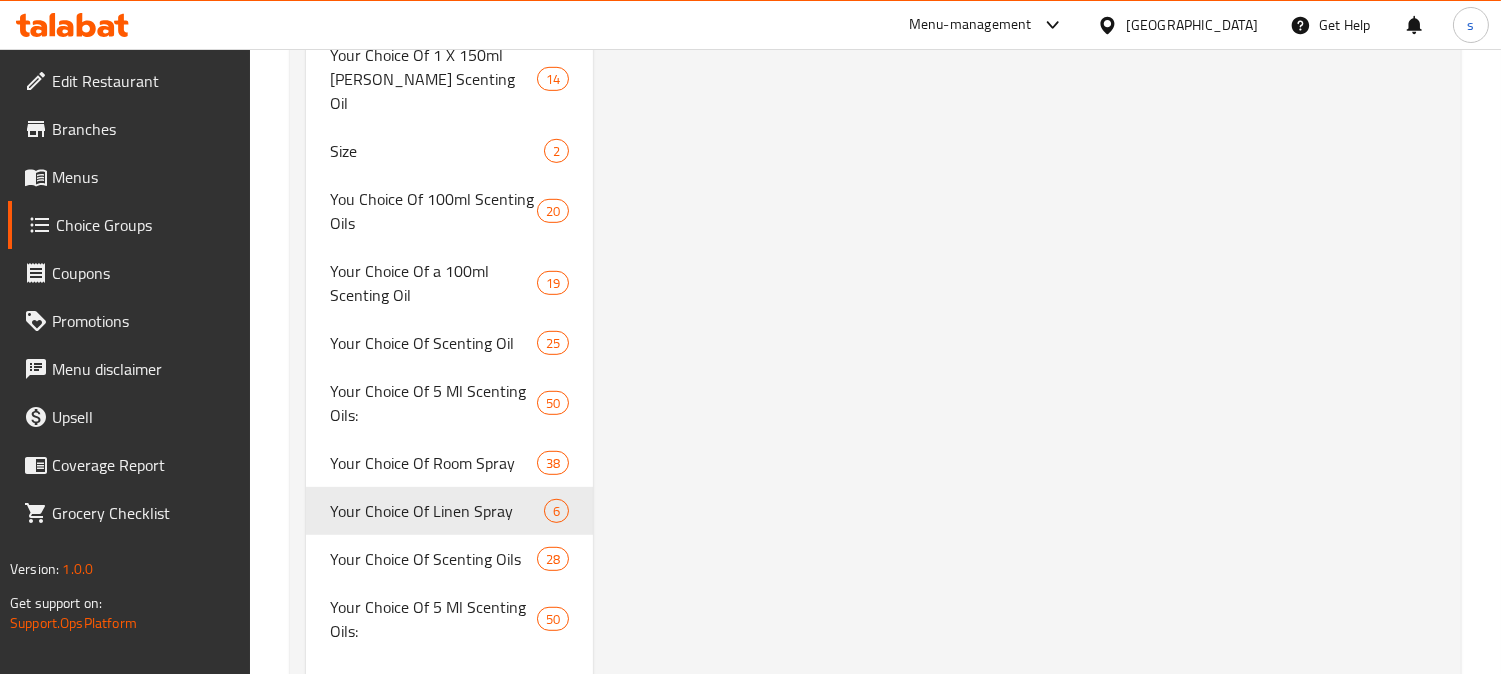 type on "Your Choice Of Linen Spray" 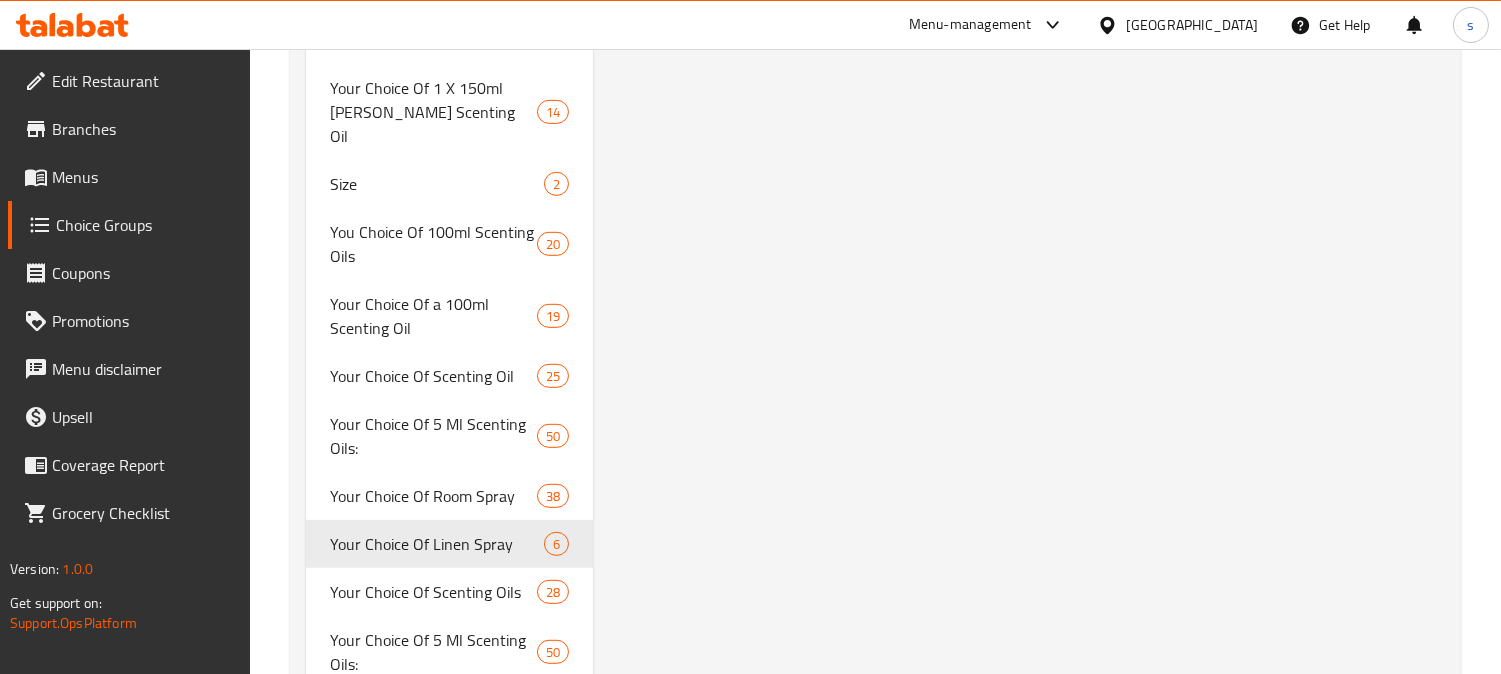 scroll, scrollTop: 2112, scrollLeft: 0, axis: vertical 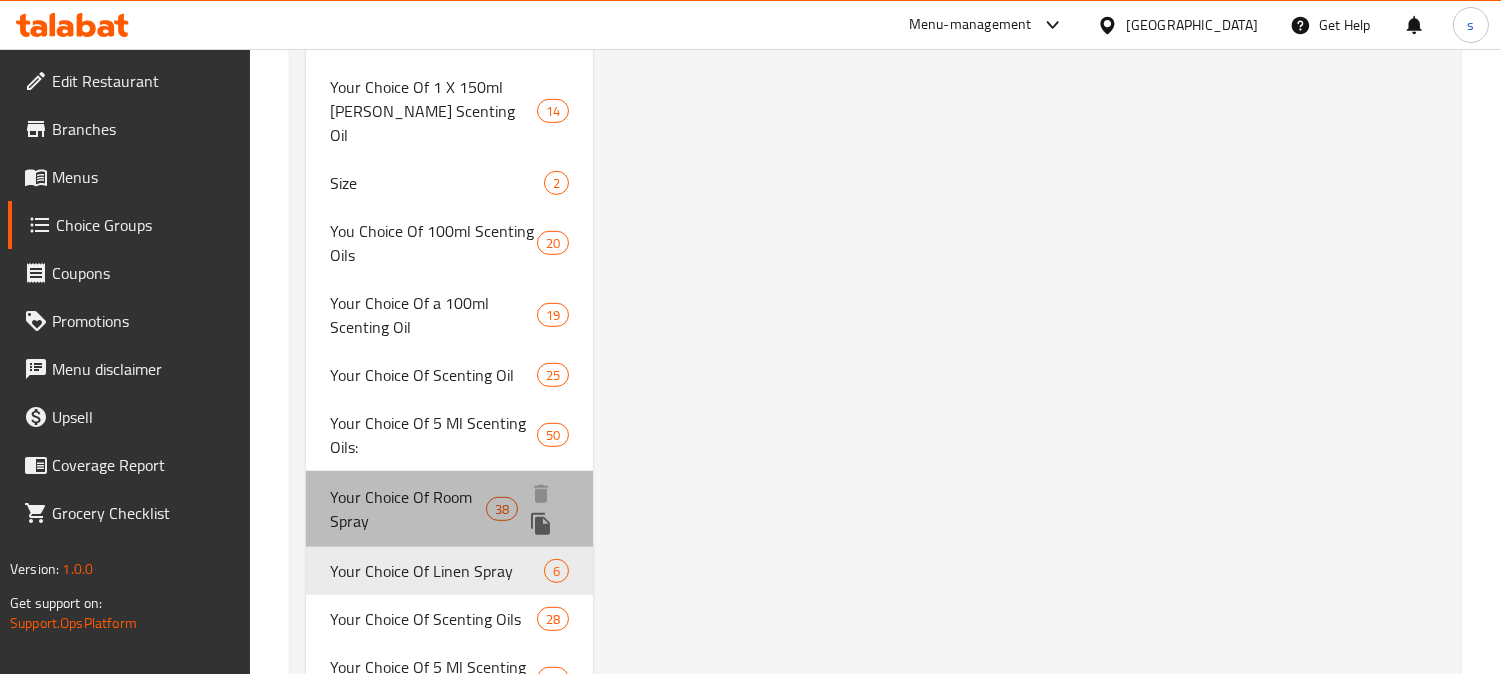 click on "Your Choice Of Room Spray" at bounding box center [408, 509] 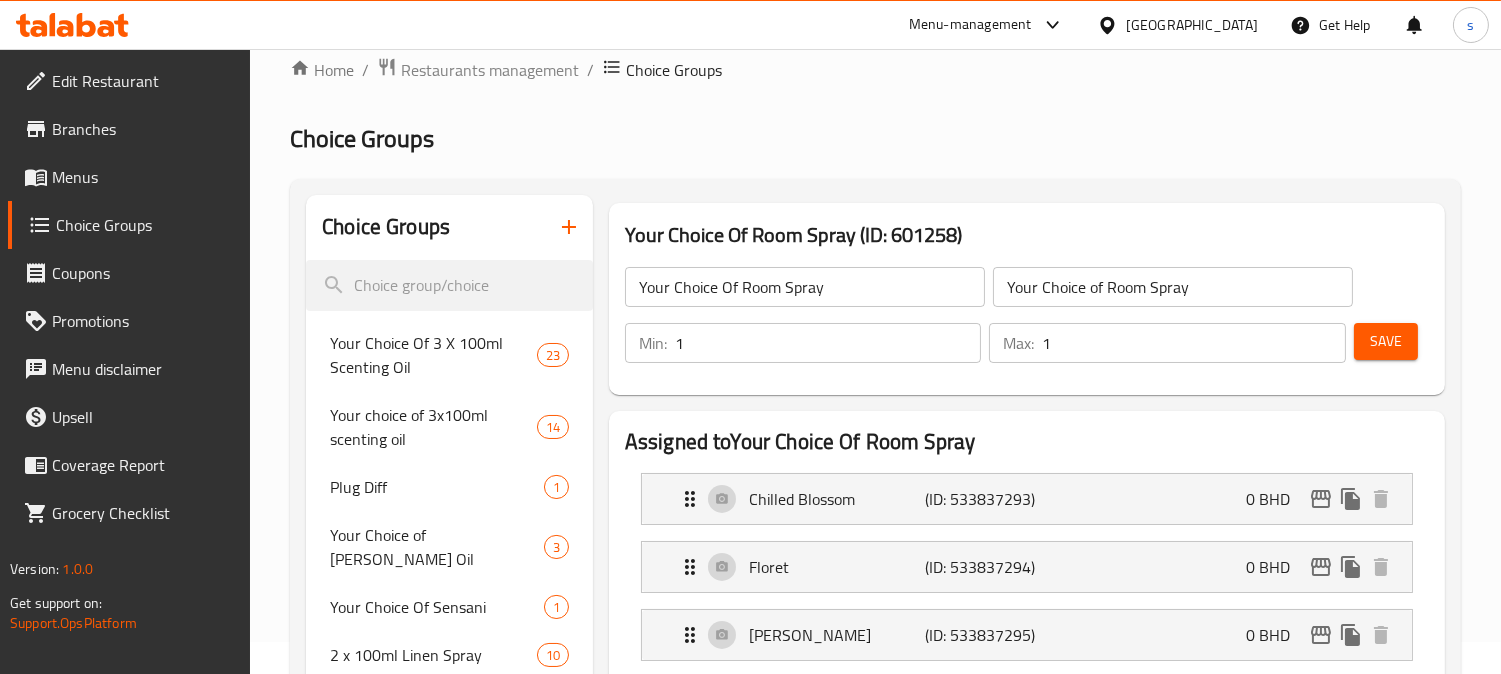 scroll, scrollTop: 0, scrollLeft: 0, axis: both 